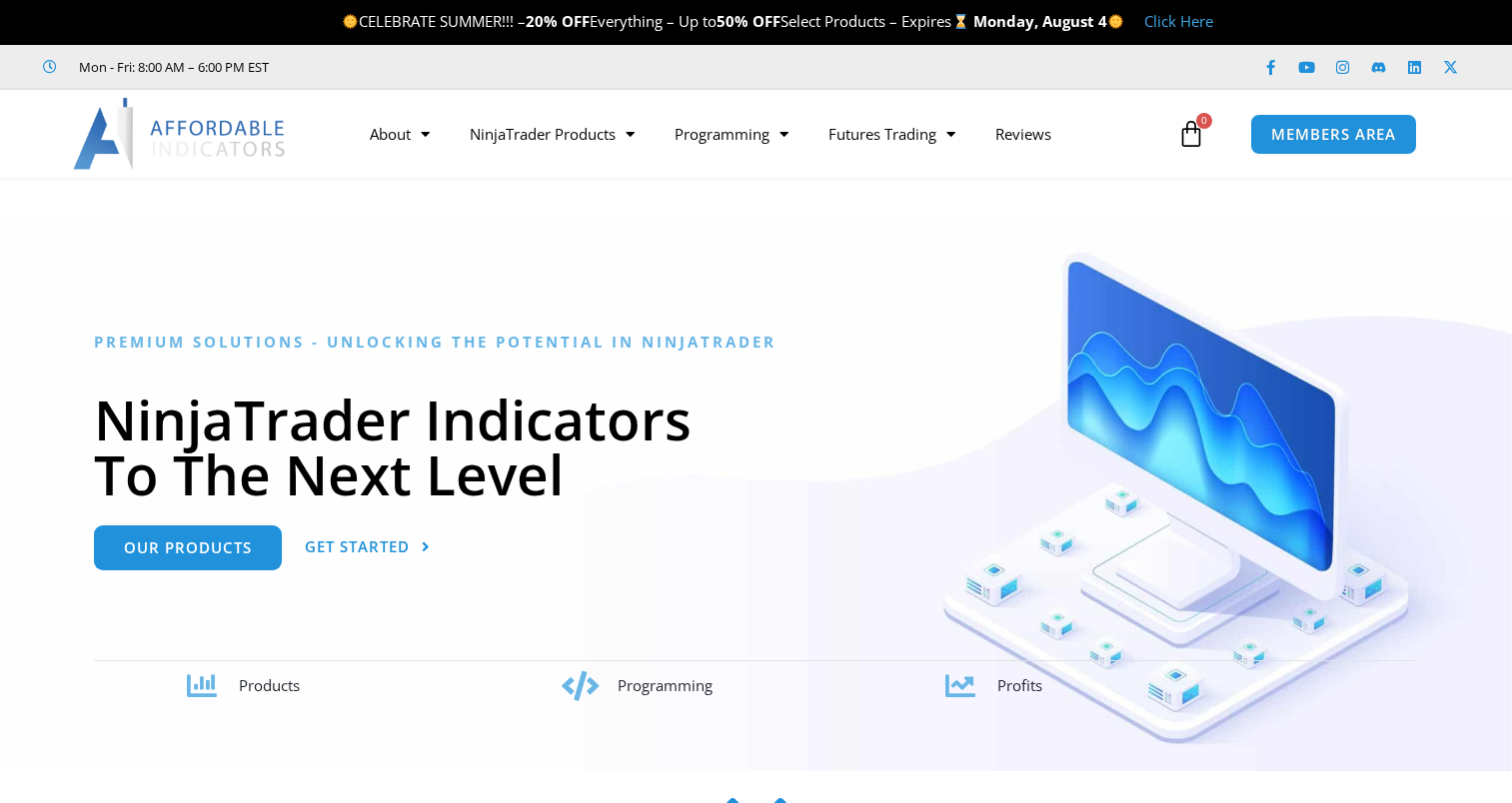 scroll, scrollTop: 0, scrollLeft: 0, axis: both 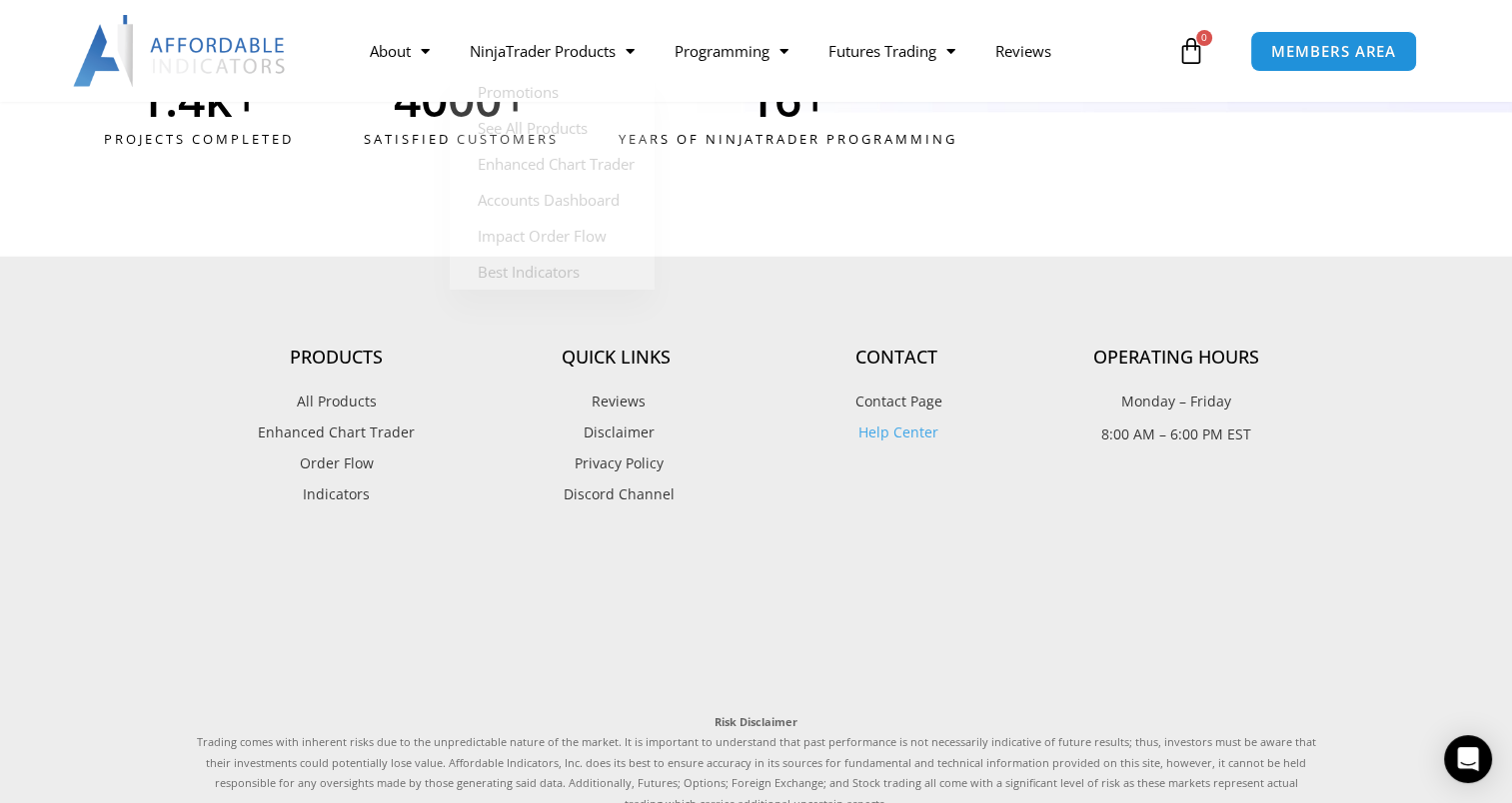 click at bounding box center (756, -184) 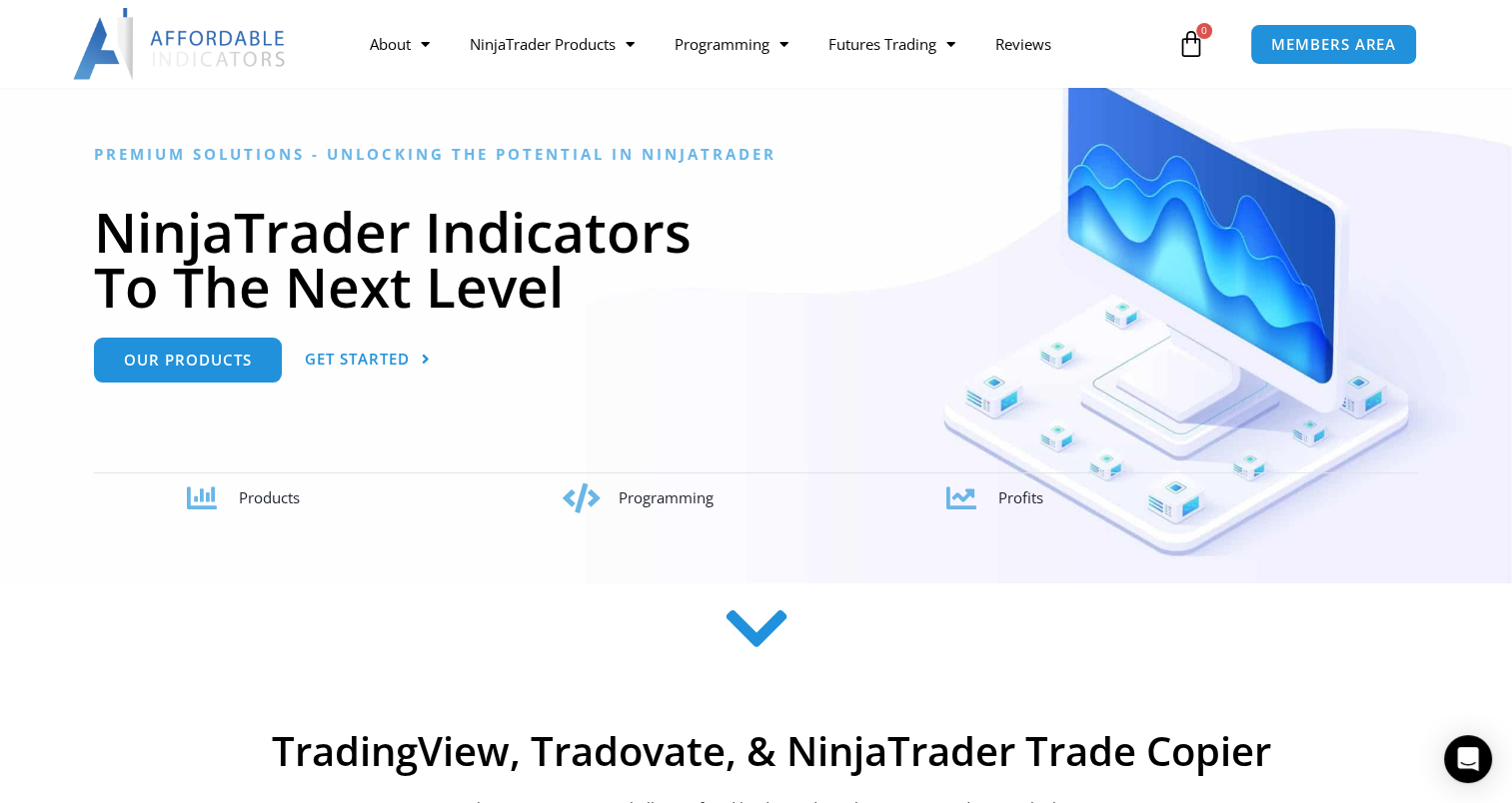 scroll, scrollTop: 0, scrollLeft: 0, axis: both 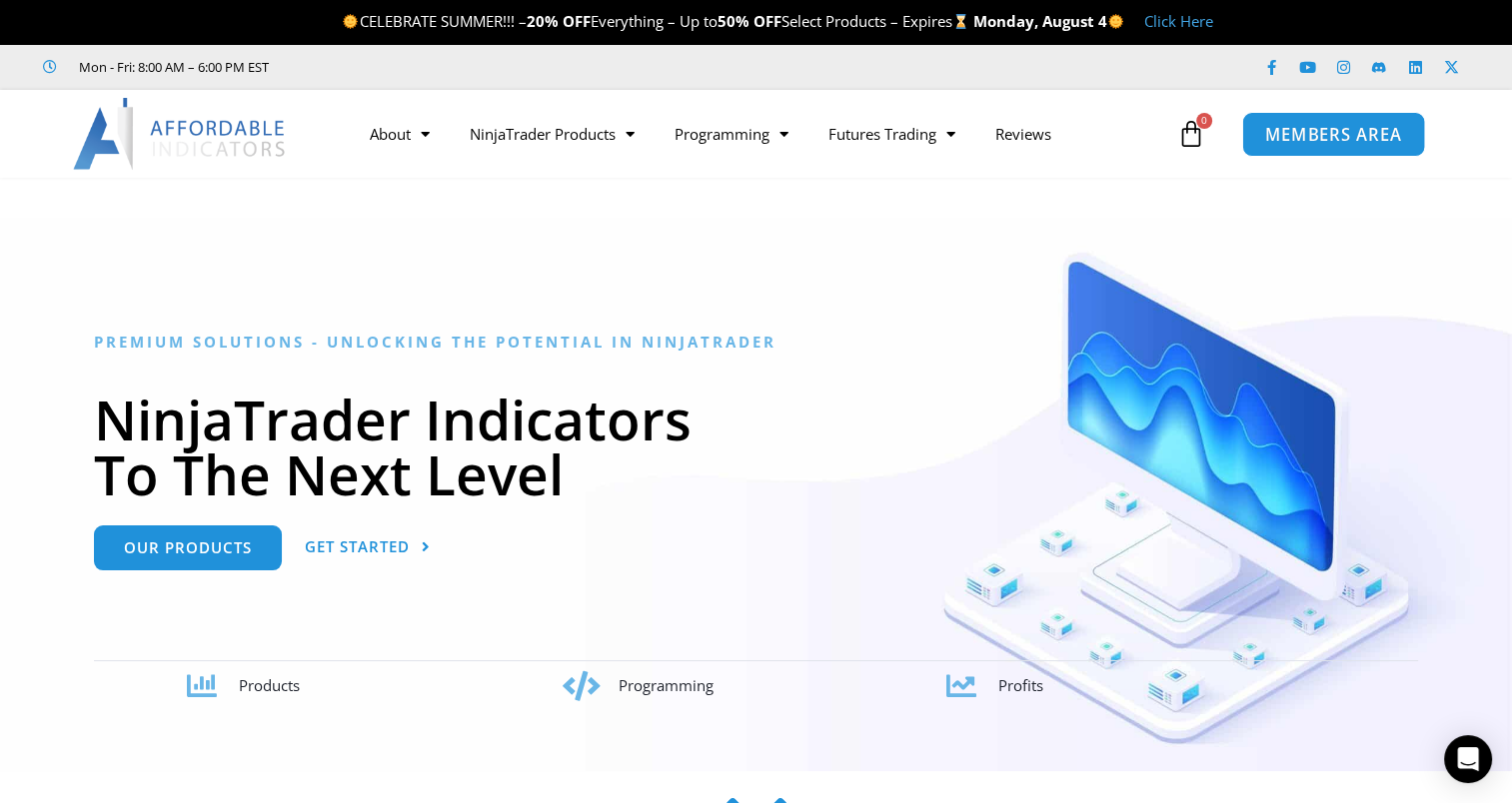 click on "MEMBERS AREA" at bounding box center [1333, 133] 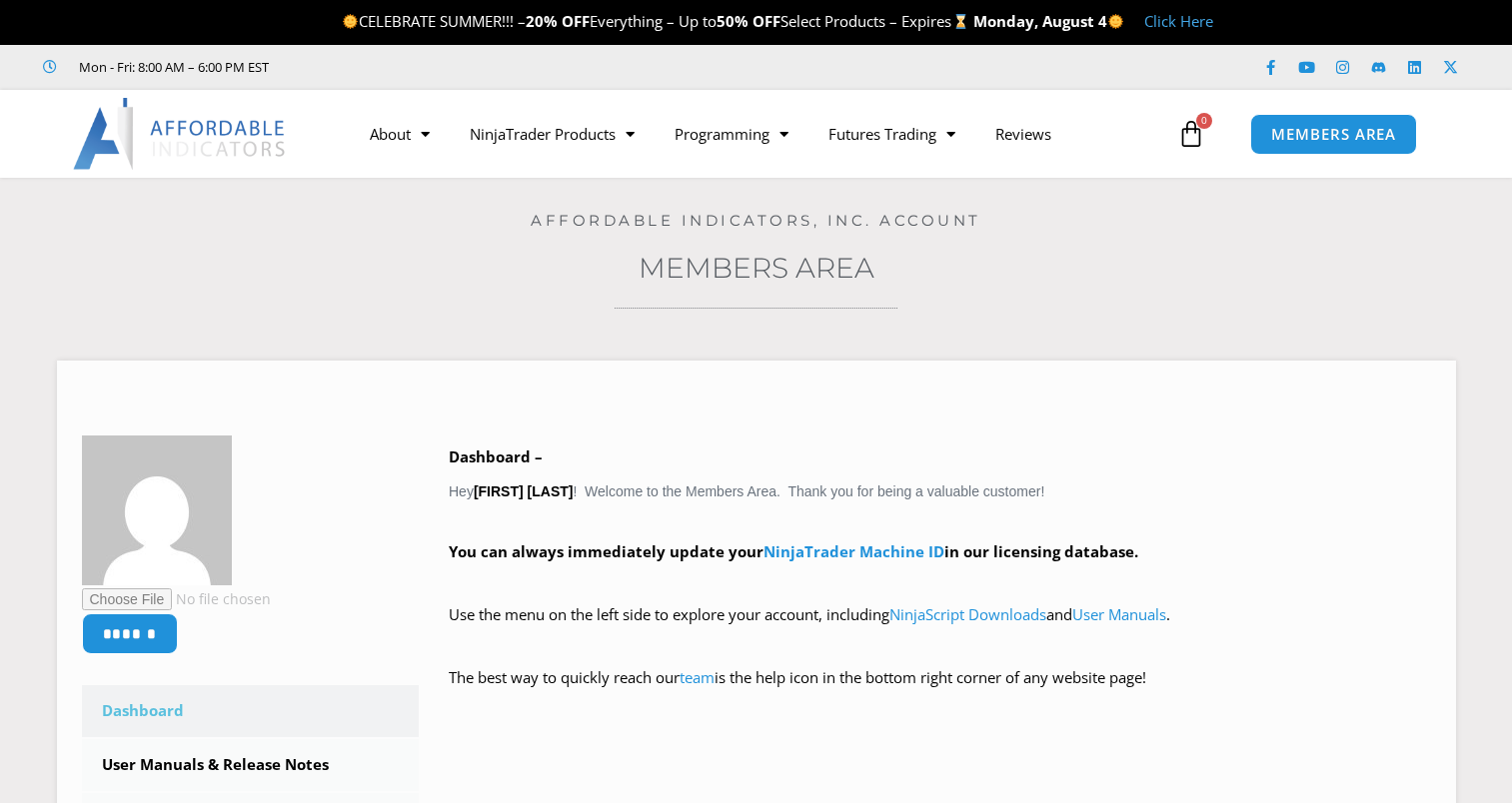scroll, scrollTop: 0, scrollLeft: 0, axis: both 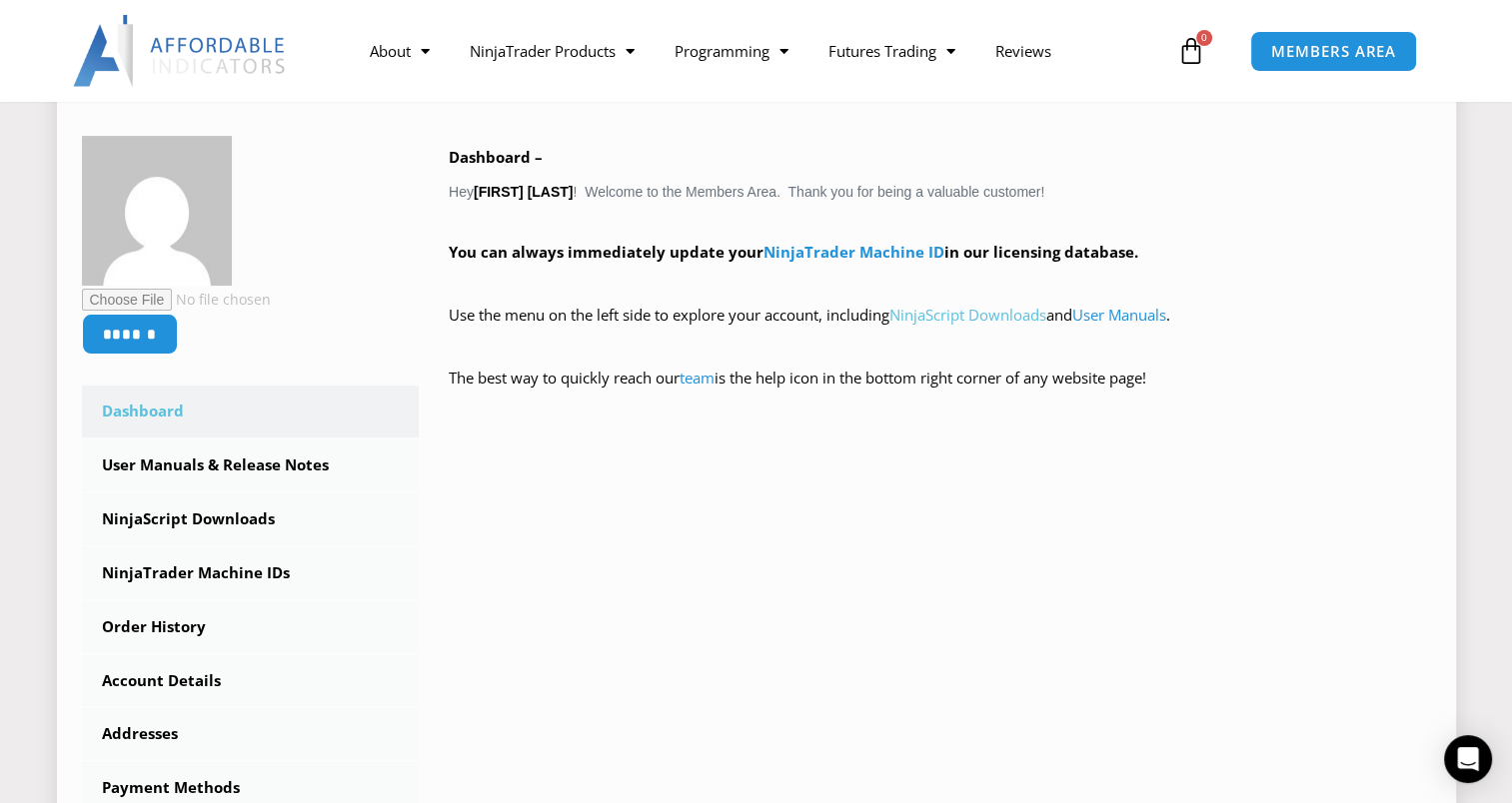 click on "NinjaScript Downloads" at bounding box center (967, 315) 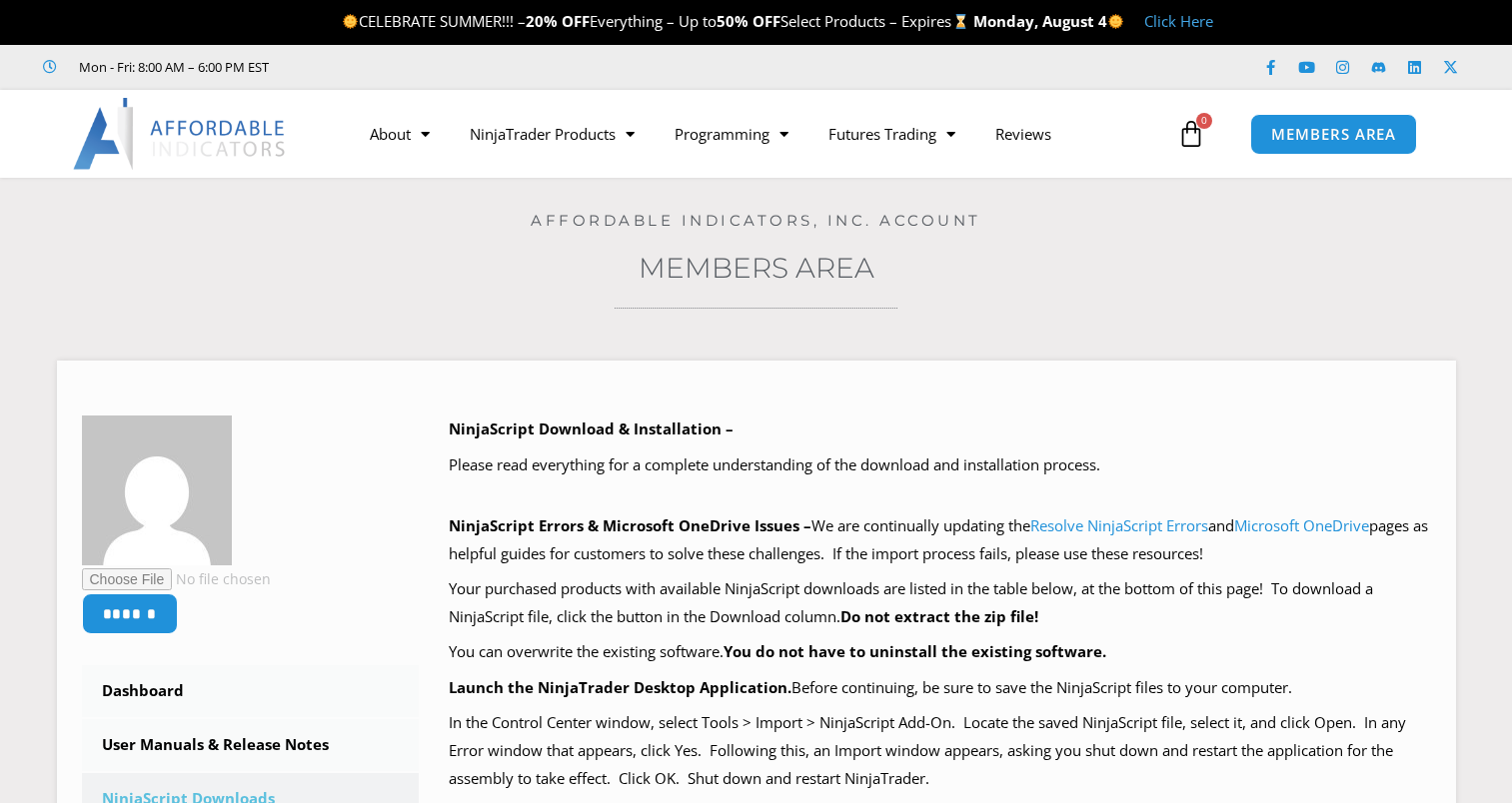 scroll, scrollTop: 0, scrollLeft: 0, axis: both 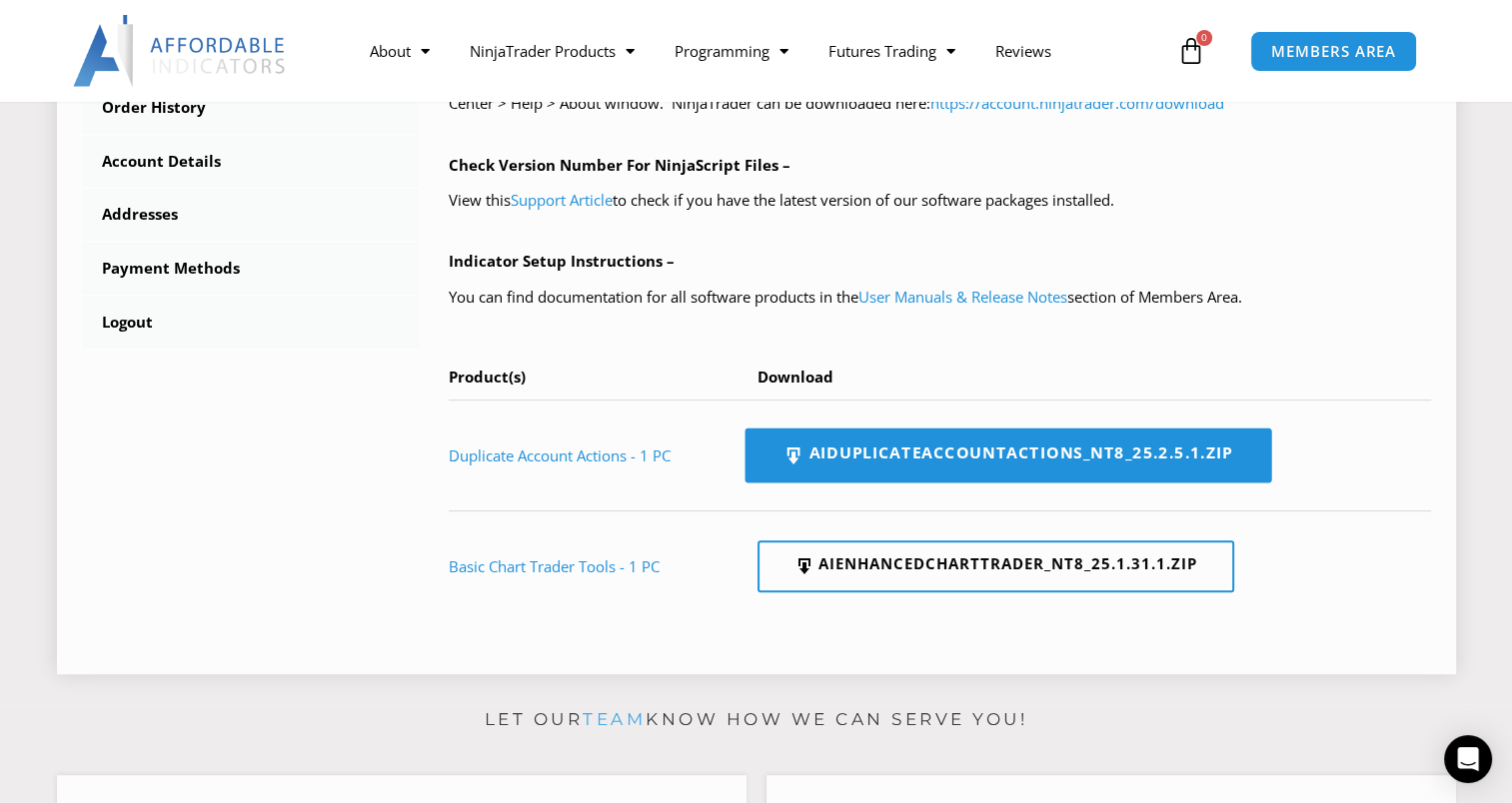 click on "AIDuplicateAccountActions_NT8_25.2.5.1.zip" at bounding box center (1007, 455) 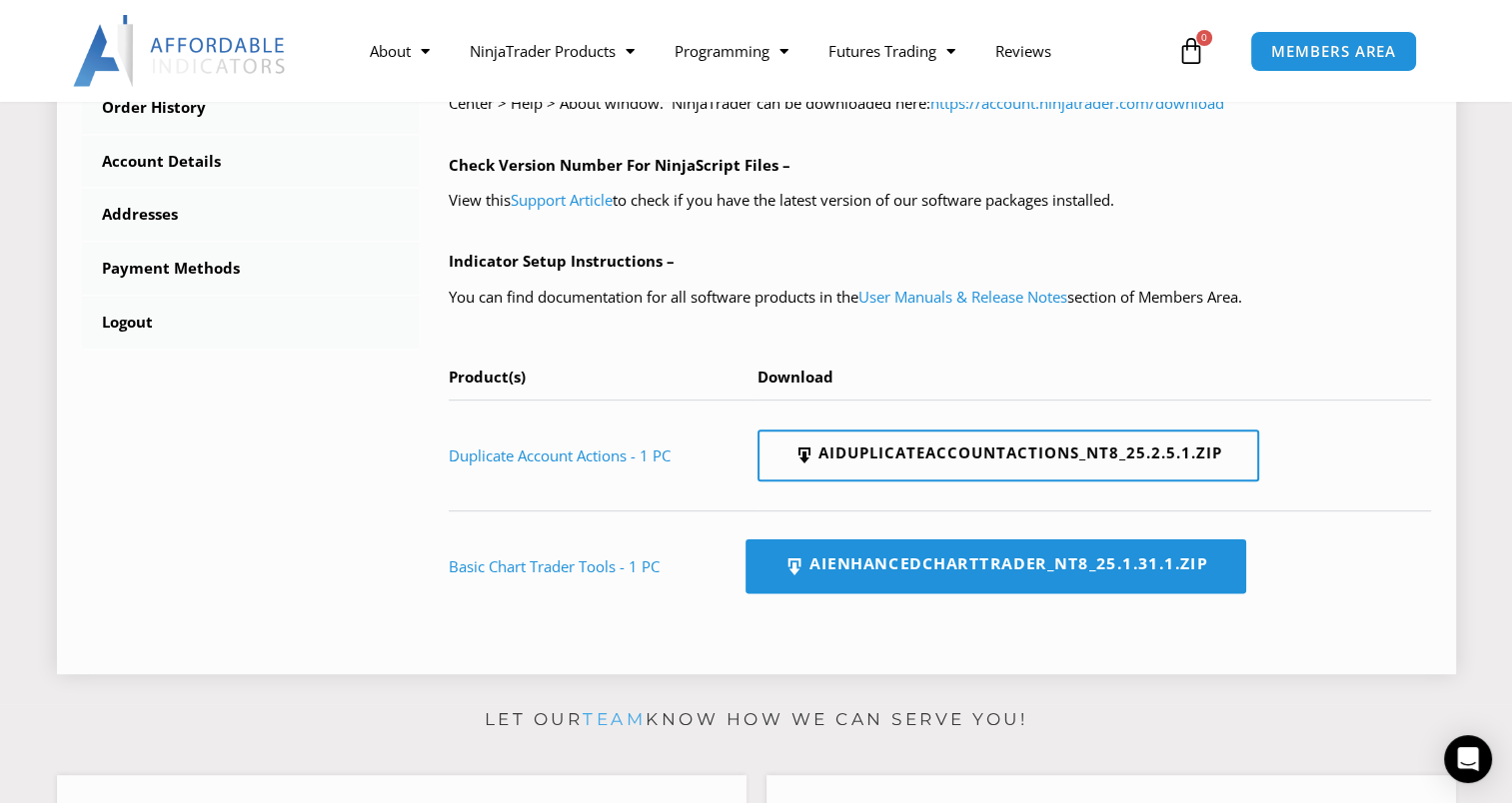 click on "AIEnhancedChartTrader_NT8_25.1.31.1.zip" at bounding box center [995, 566] 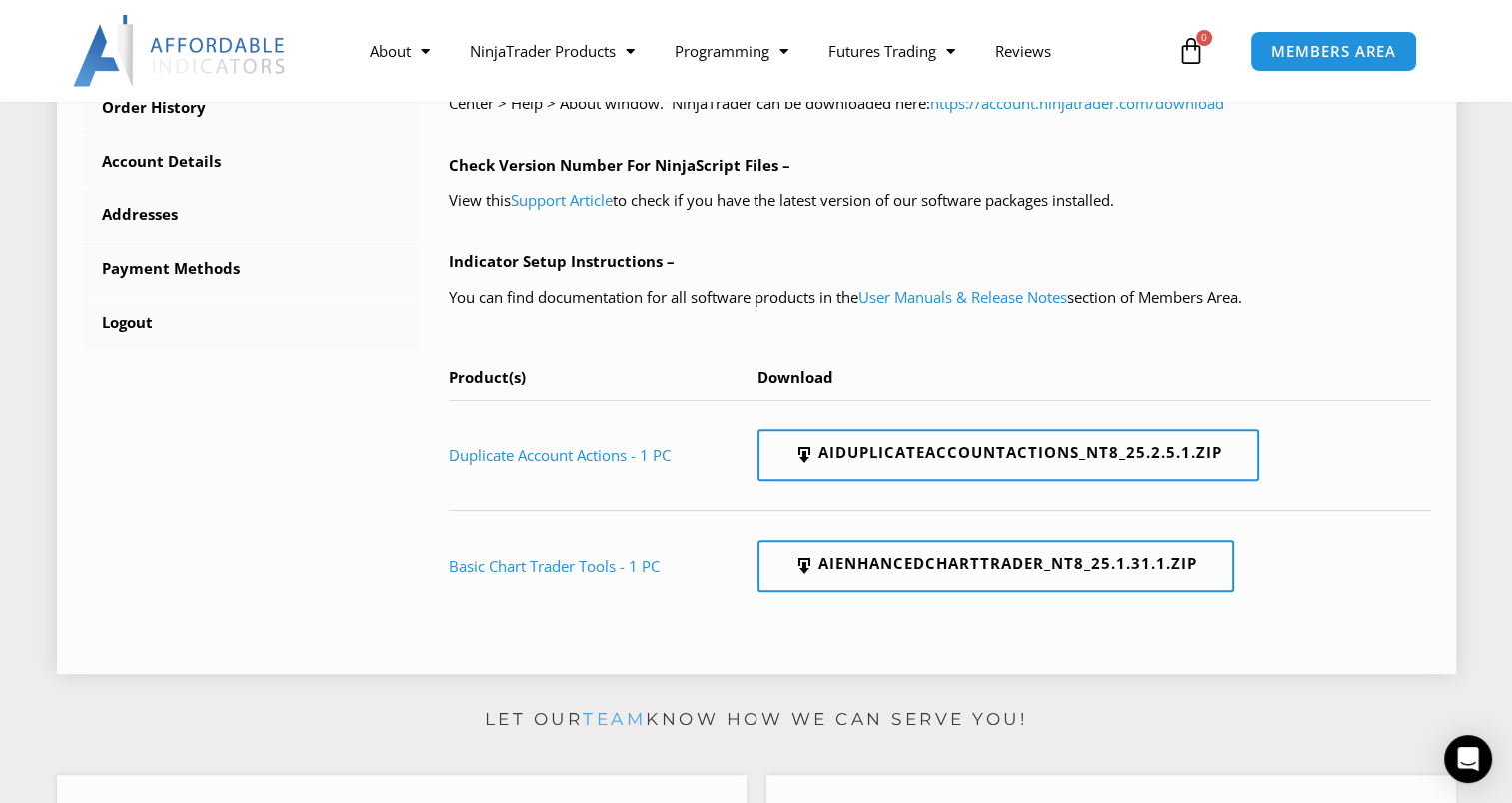 click on "NinjaScript Download & Installation –
Please read everything for a complete understanding of the download and installation process.
NinjaScript Errors & Microsoft OneDrive Issues –  We are continually updating the  Resolve NinjaScript Errors  and  Microsoft OneDrive  pages
as helpful guides for customers to solve these challenges.  If the import process fails, please use these resources!
Your purchased products with available NinjaScript downloads are listed in the table below, at the bottom of this page!  To download a NinjaScript file, click the button in the Download column.   Do not extract the zip file!
You can overwrite the existing software.   You do not have to uninstall the existing software.
Launch the NinjaTrader Desktop Application.   Before continuing, be sure to save the NinjaScript files to your computer.
Update NinjaTrader Desktop Application –
https://account.ninjatrader.com/download
Check Version Number For NinjaScript Files –" at bounding box center (939, 119) 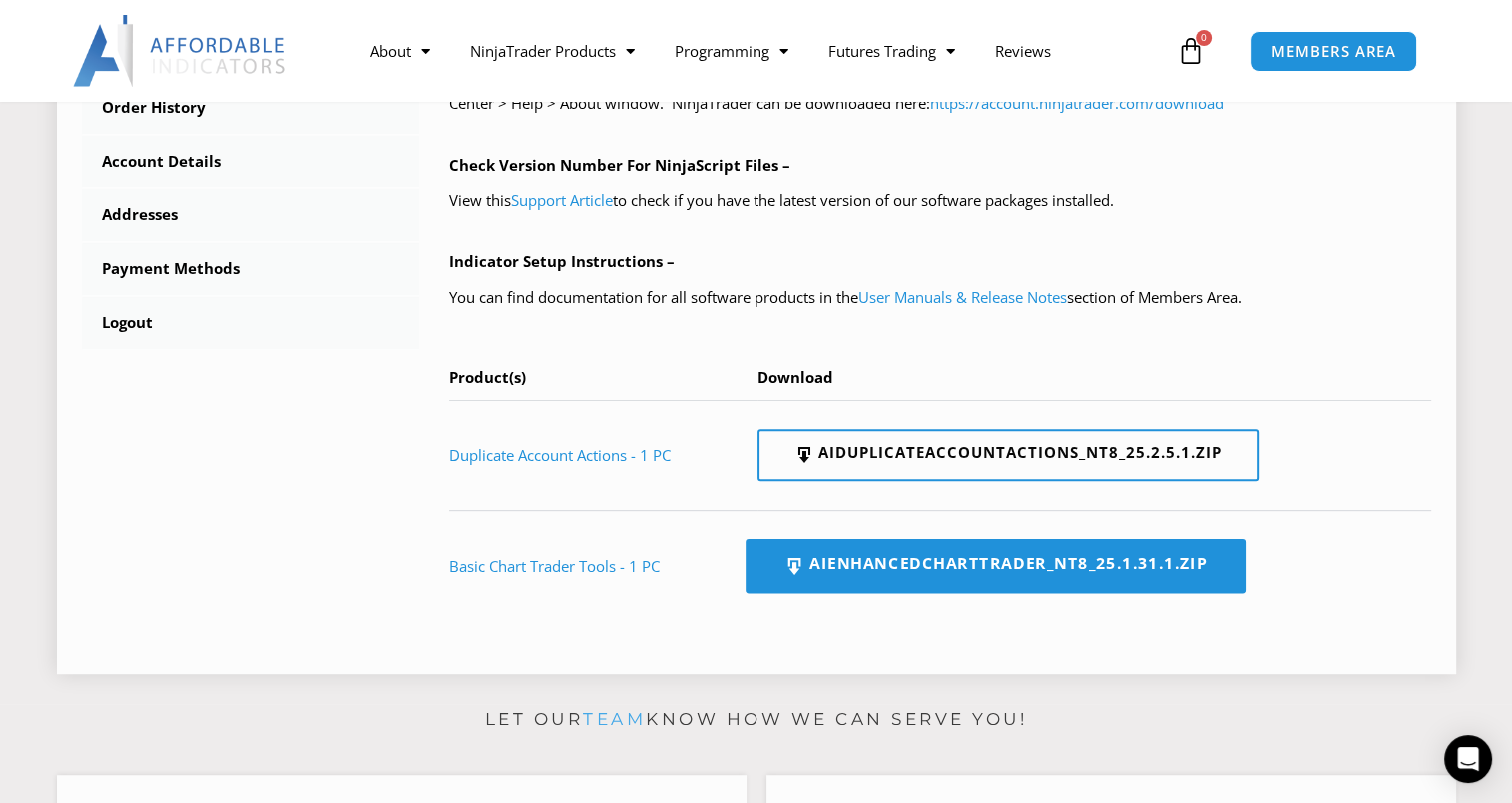 click on "AIEnhancedChartTrader_NT8_25.1.31.1.zip" at bounding box center (995, 566) 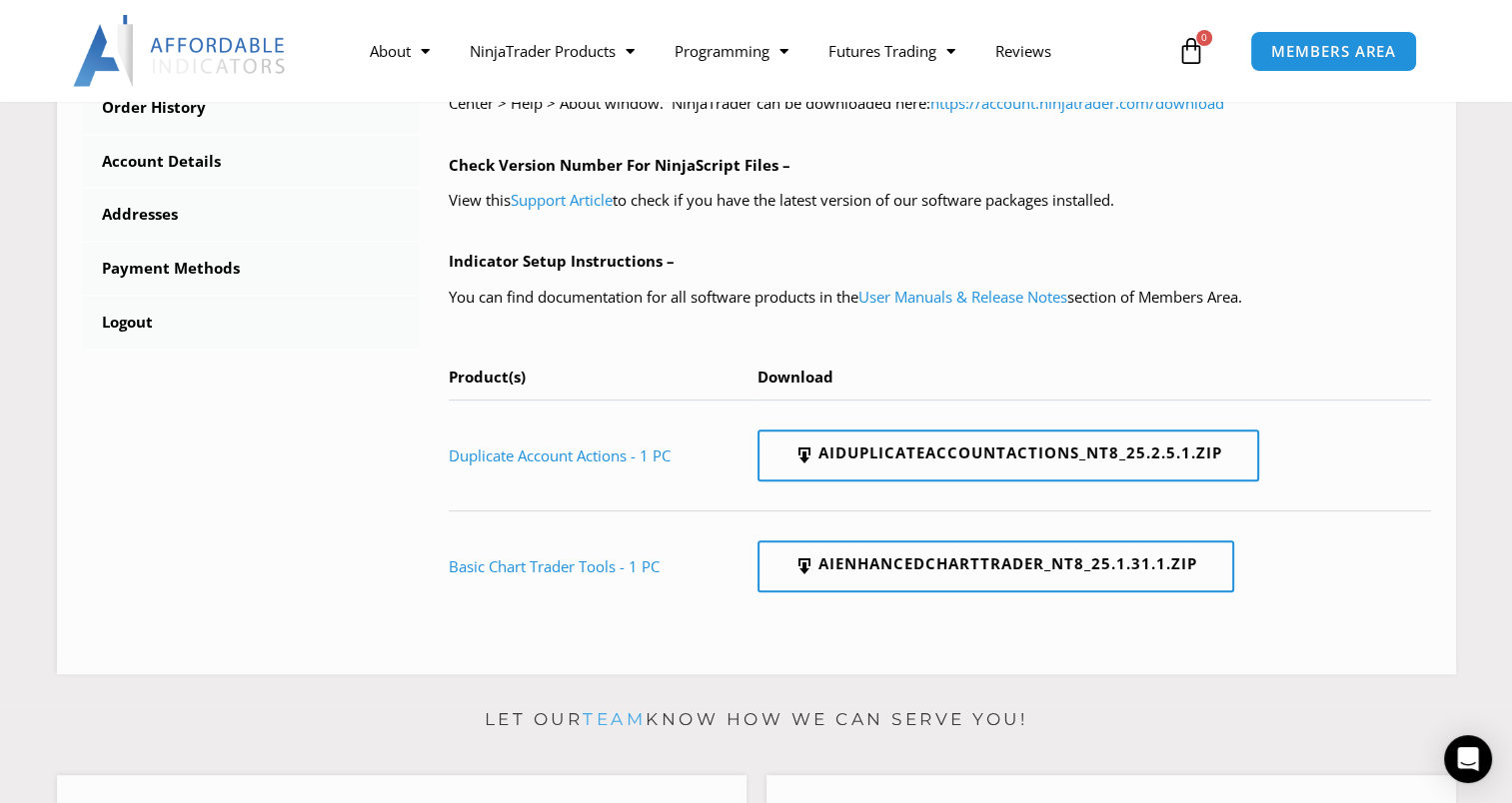 click on "MEMBERS AREA" at bounding box center (1375, 51) 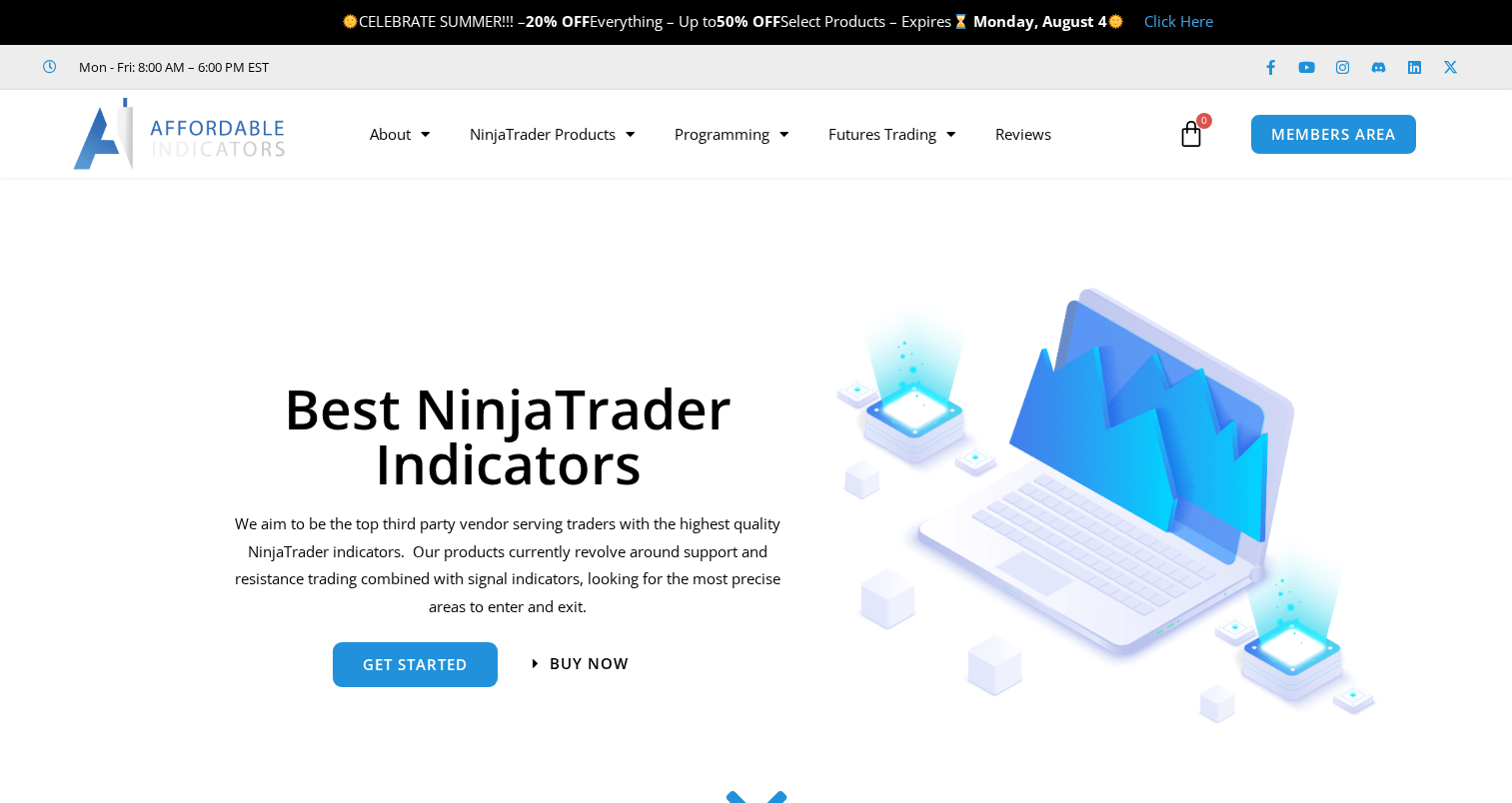 scroll, scrollTop: 0, scrollLeft: 0, axis: both 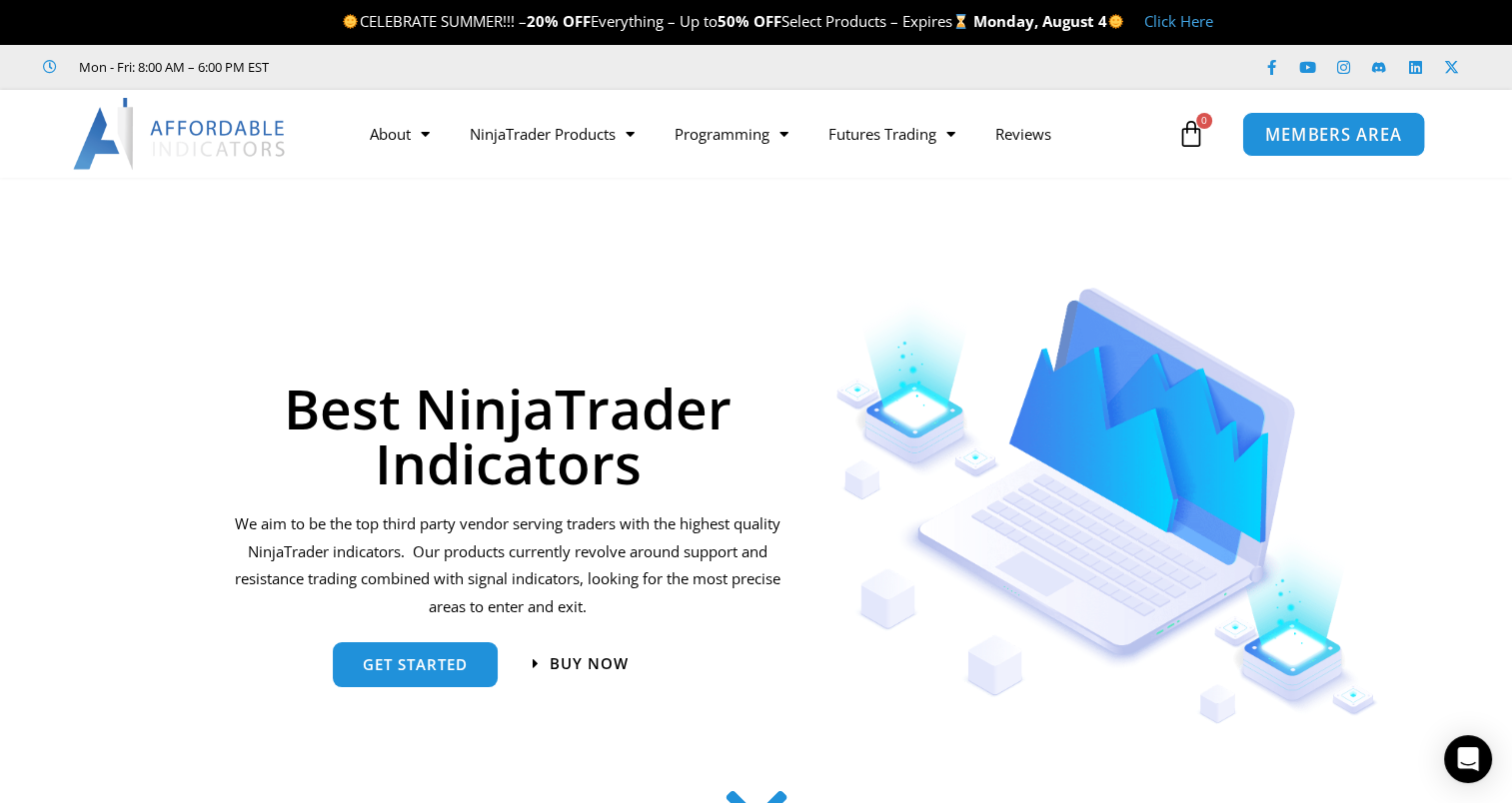 click on "MEMBERS AREA" at bounding box center [1333, 134] 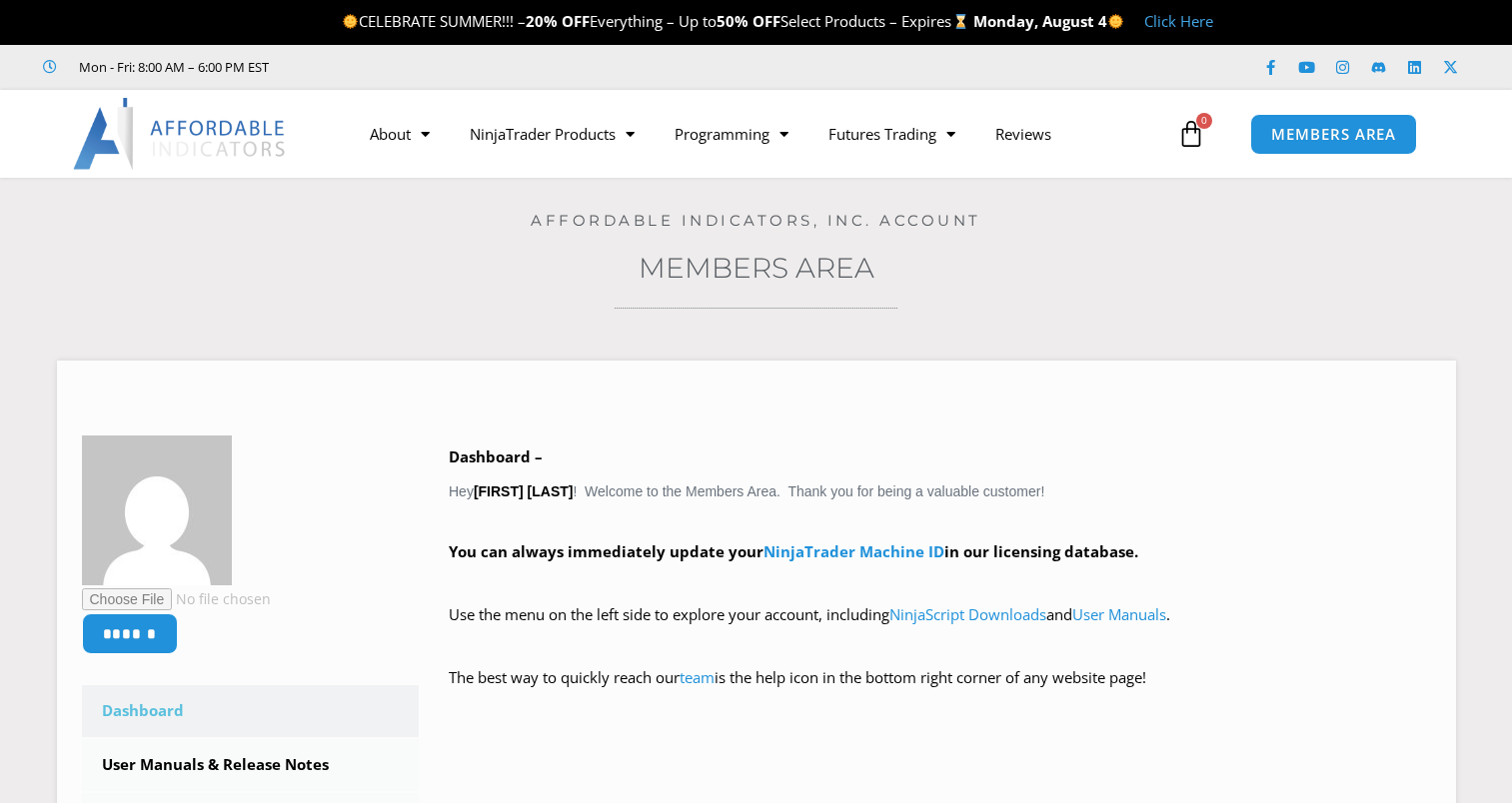scroll, scrollTop: 0, scrollLeft: 0, axis: both 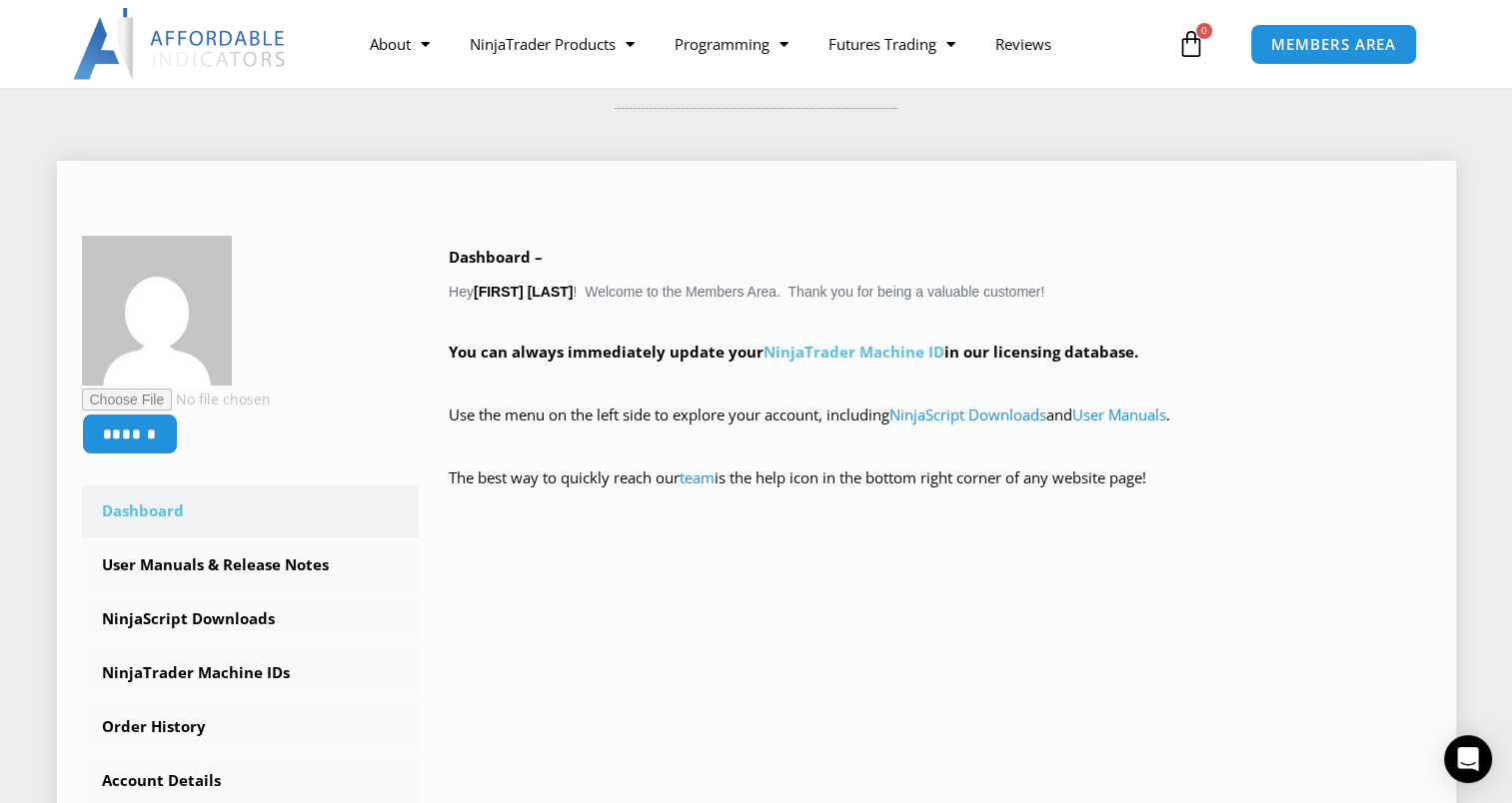 click on "NinjaTrader Machine ID" at bounding box center [853, 352] 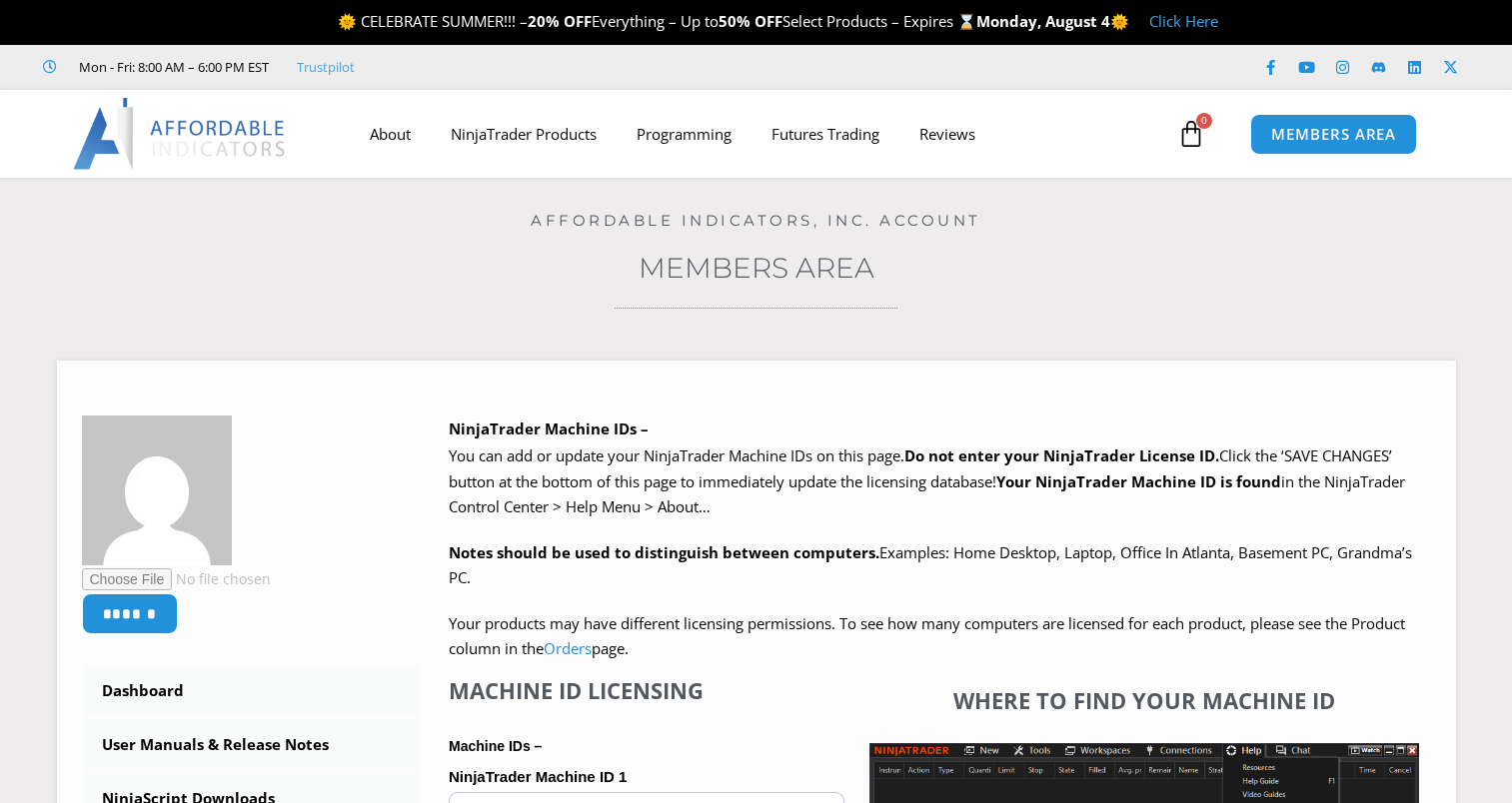 scroll, scrollTop: 0, scrollLeft: 0, axis: both 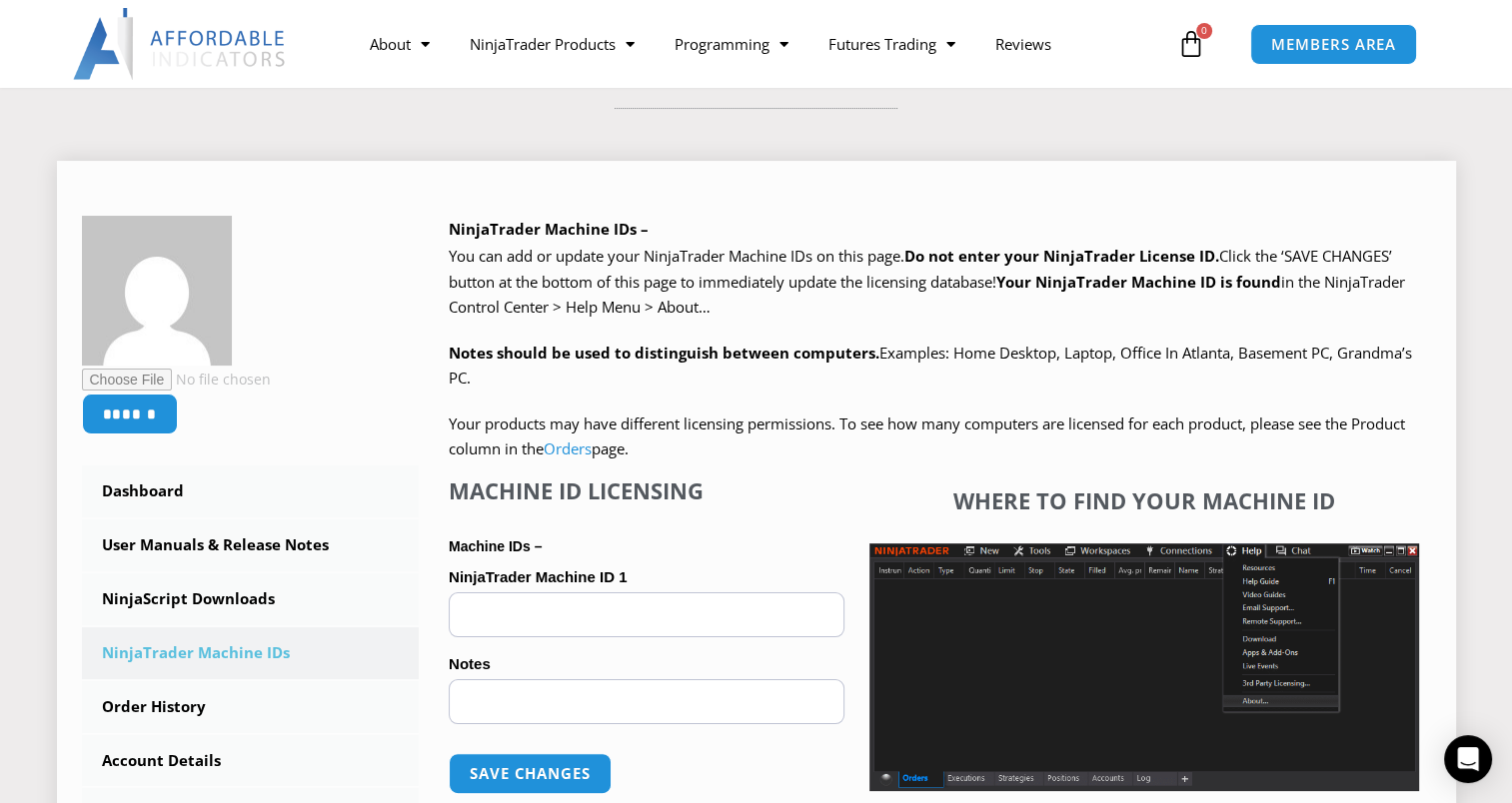 click on "NinjaTrader Machine ID 1  (optional)" at bounding box center [647, 614] 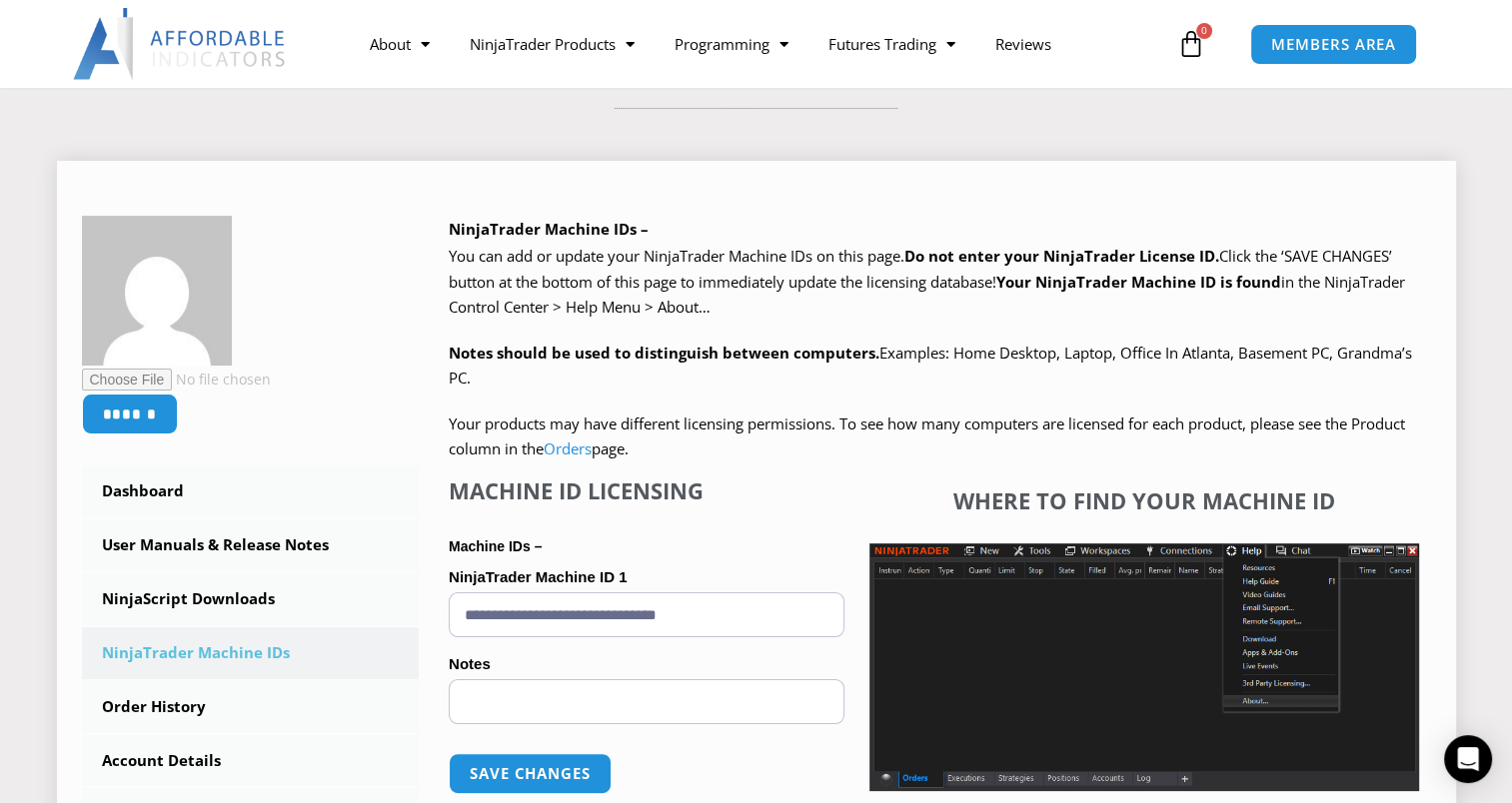 type on "**********" 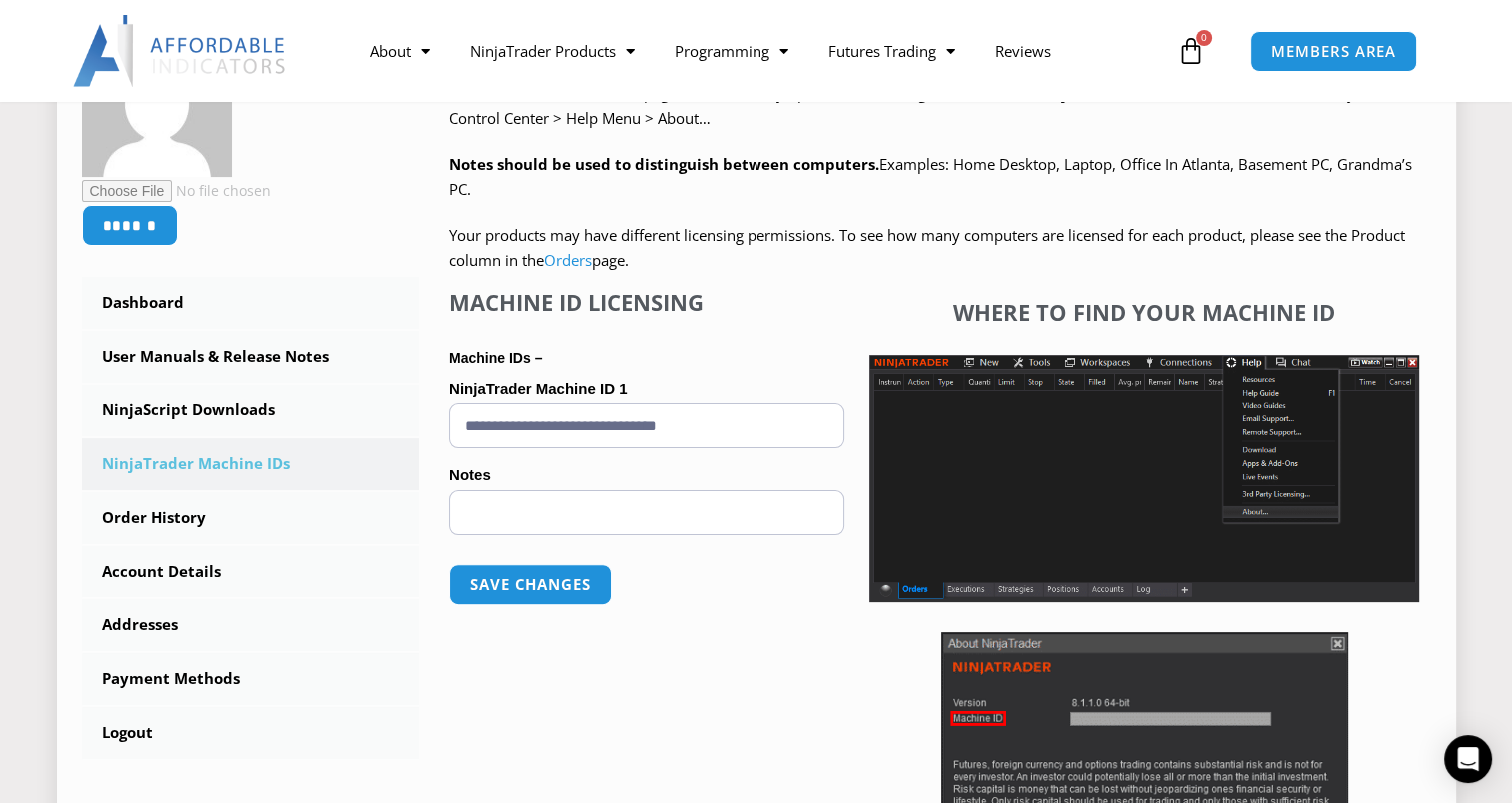 scroll, scrollTop: 400, scrollLeft: 0, axis: vertical 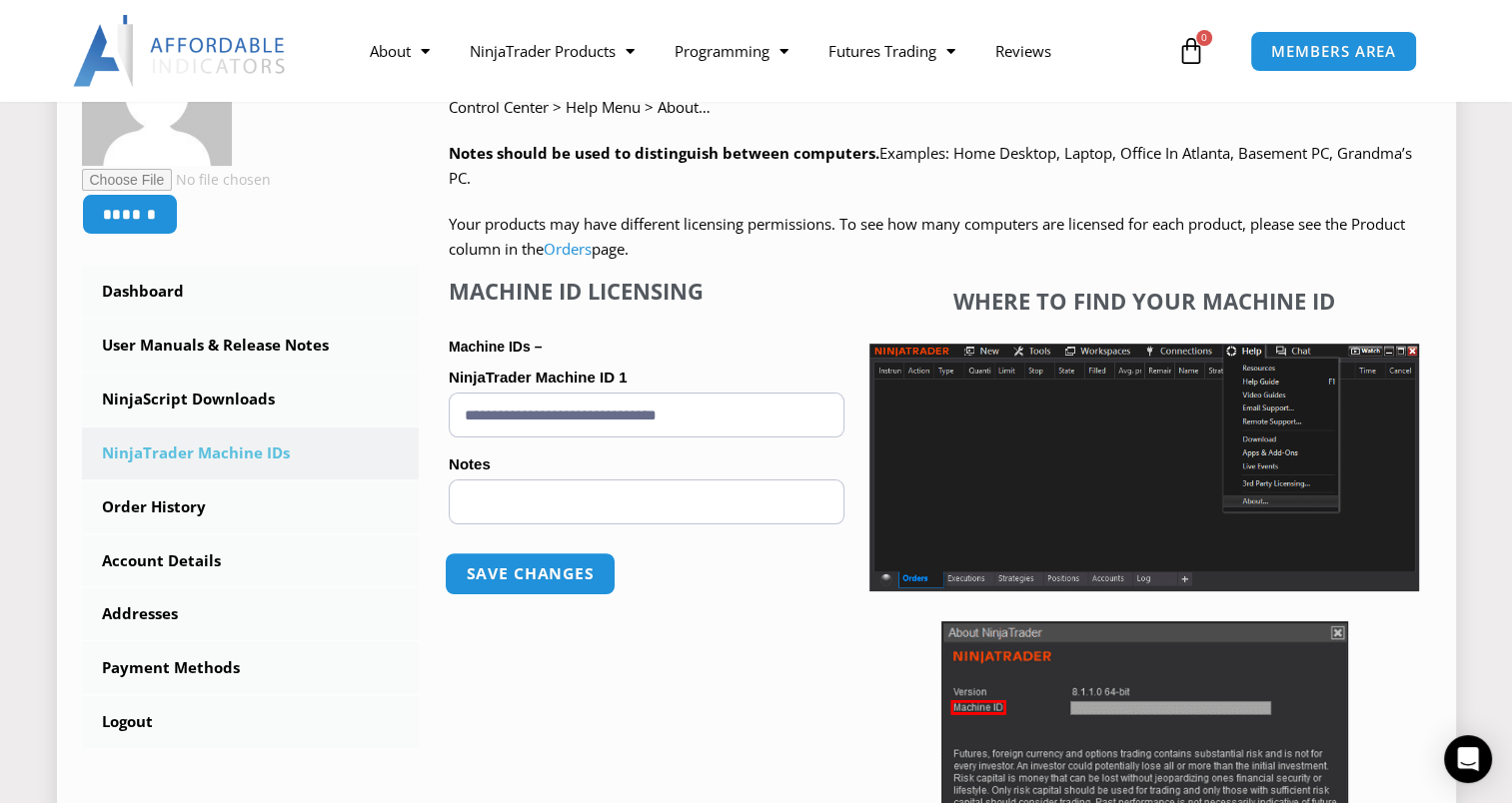 click on "Save changes" at bounding box center [530, 573] 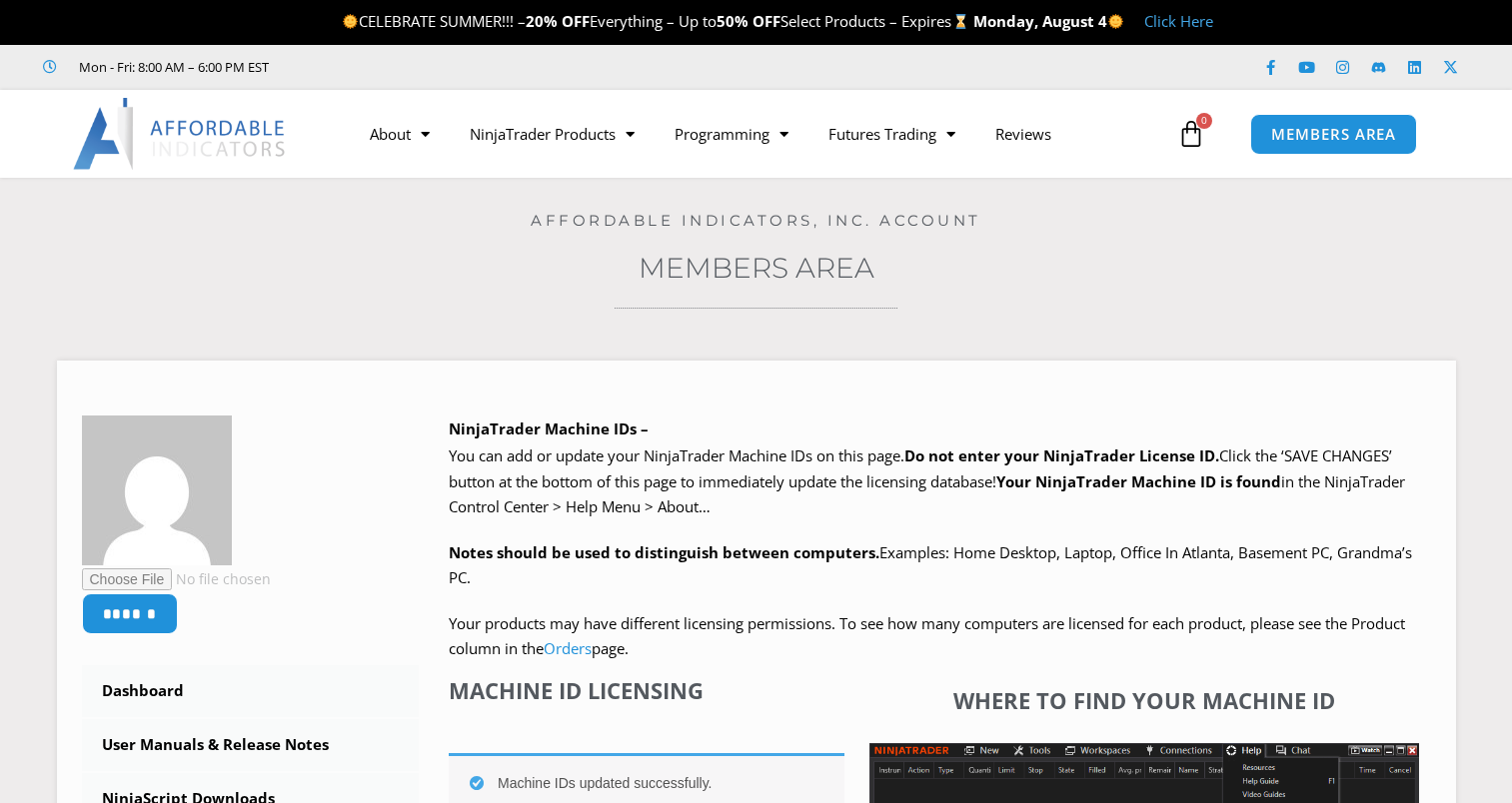 scroll, scrollTop: 0, scrollLeft: 0, axis: both 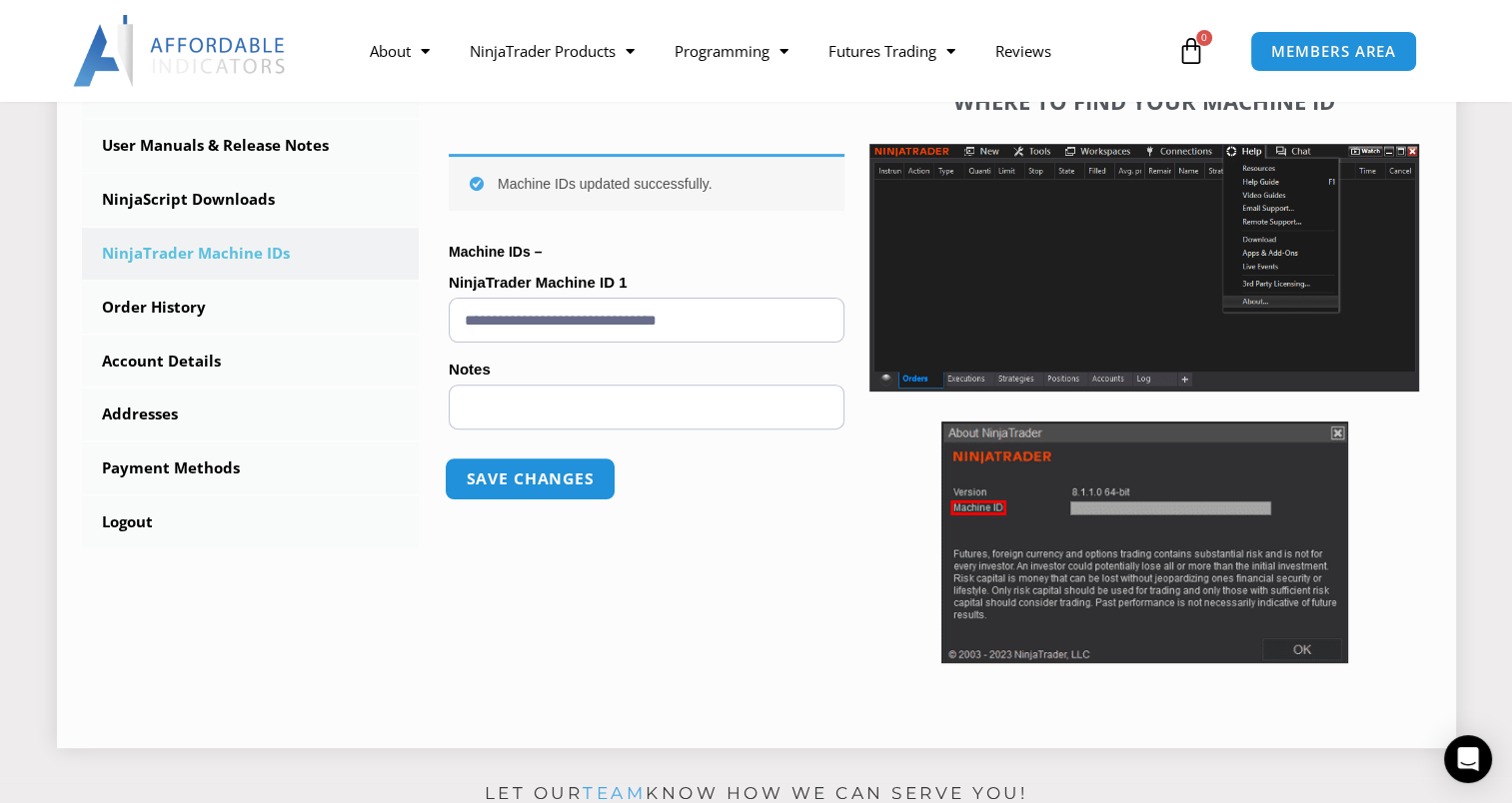 click on "Save changes" at bounding box center (530, 478) 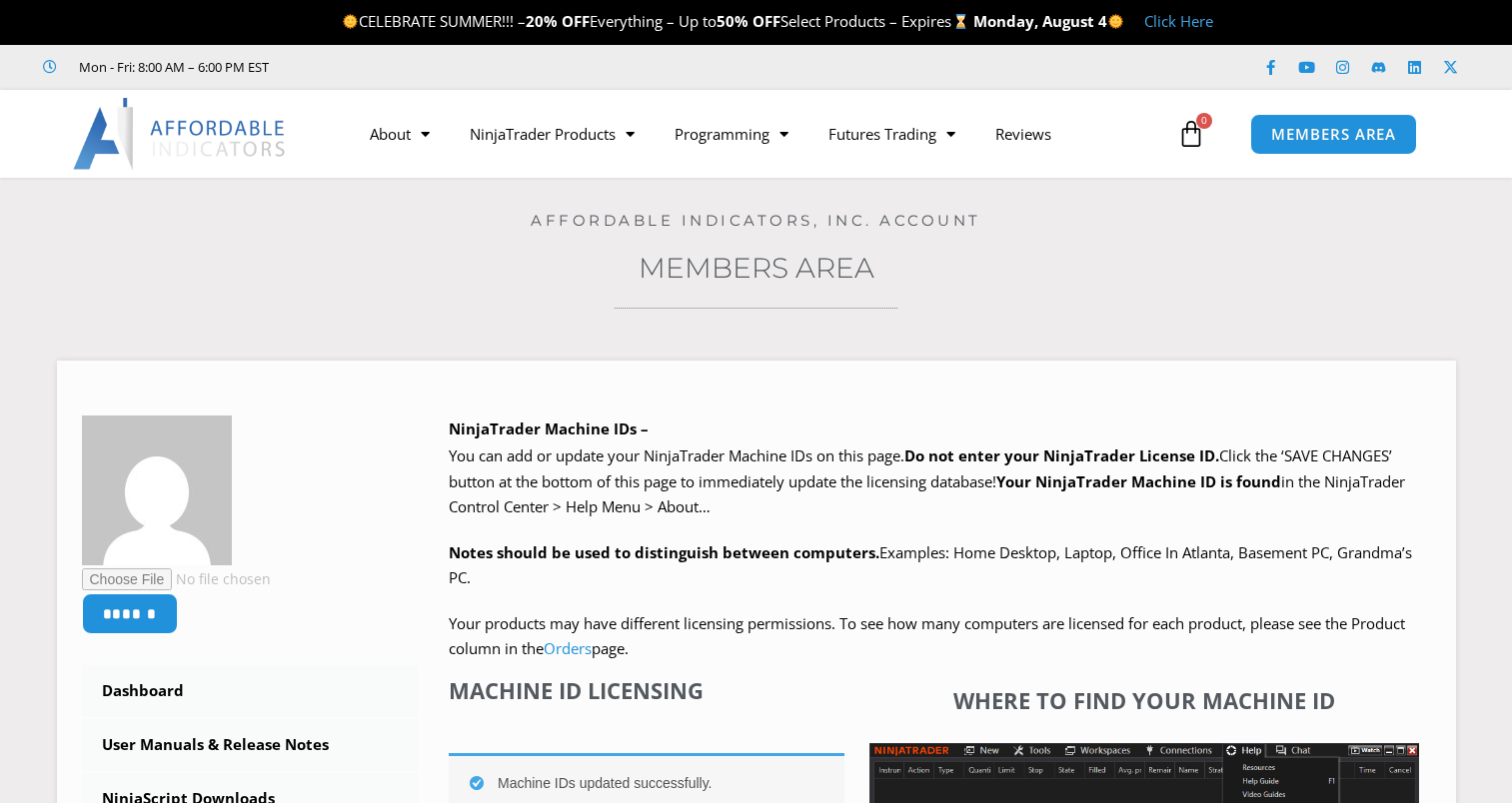 scroll, scrollTop: 0, scrollLeft: 0, axis: both 